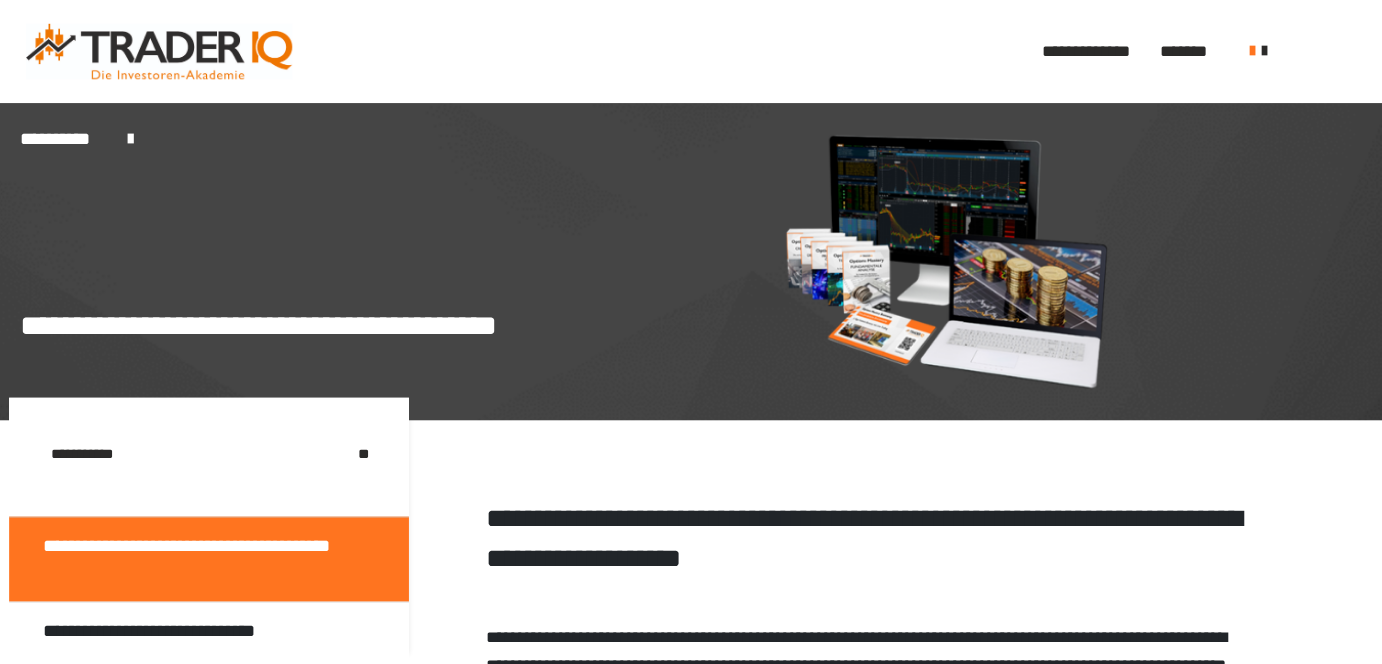 scroll, scrollTop: 431, scrollLeft: 0, axis: vertical 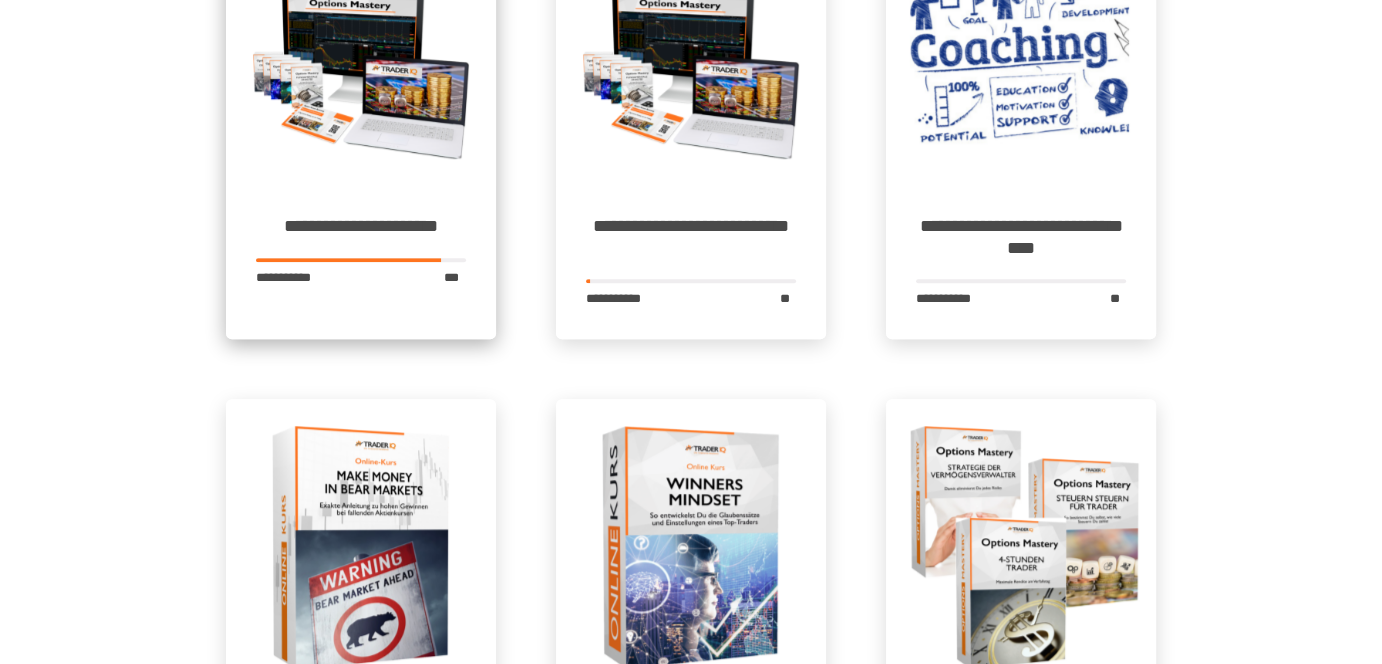 click at bounding box center (361, 51) 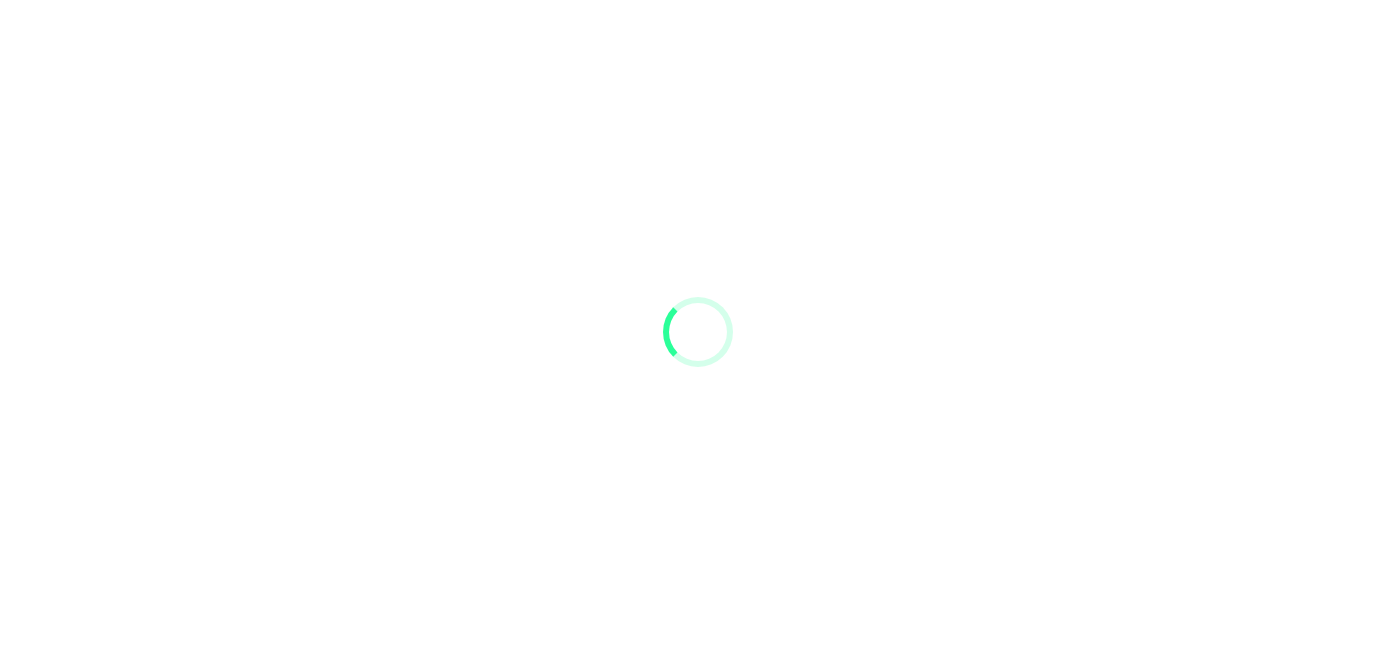 scroll, scrollTop: 0, scrollLeft: 0, axis: both 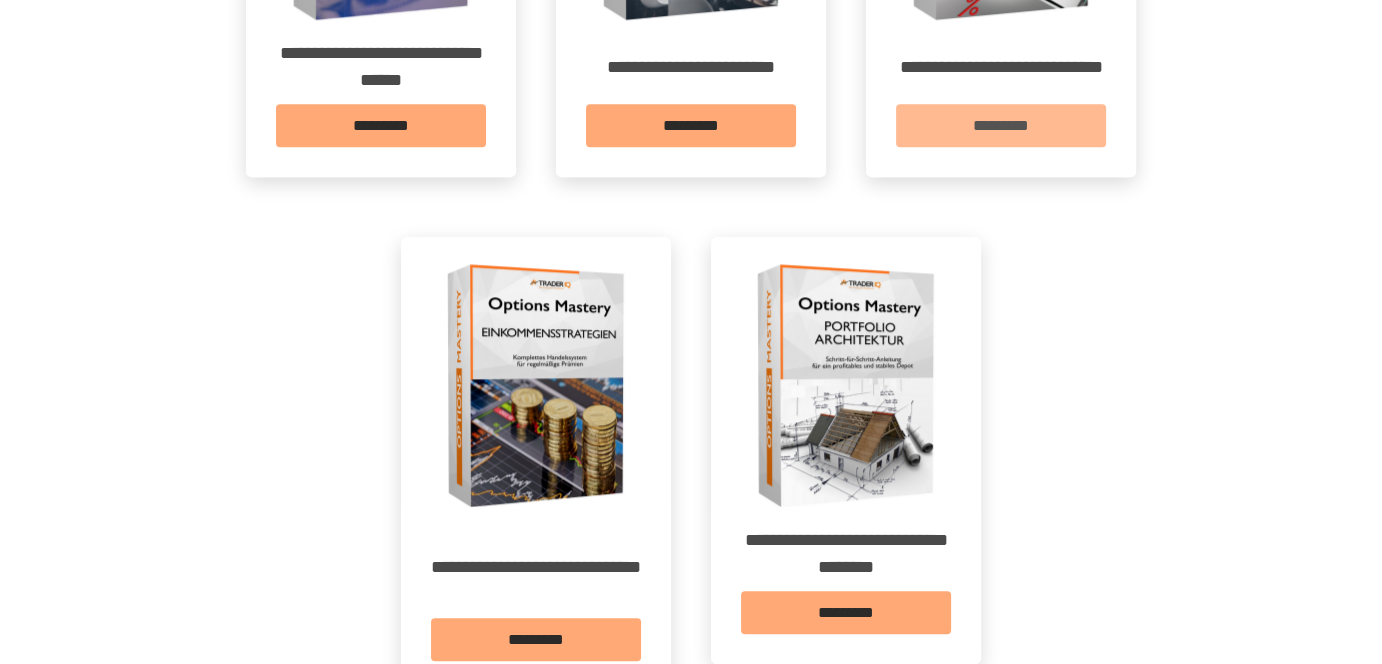 click on "*********" at bounding box center [1001, 125] 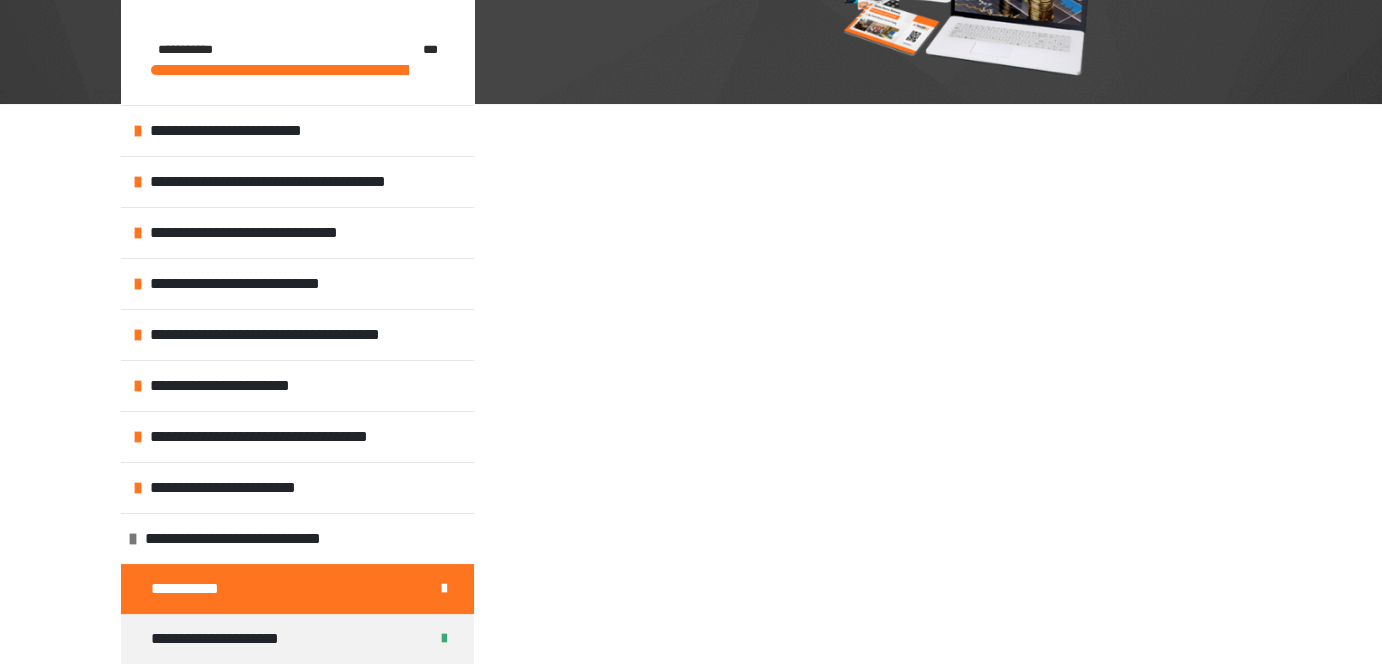 scroll, scrollTop: 431, scrollLeft: 0, axis: vertical 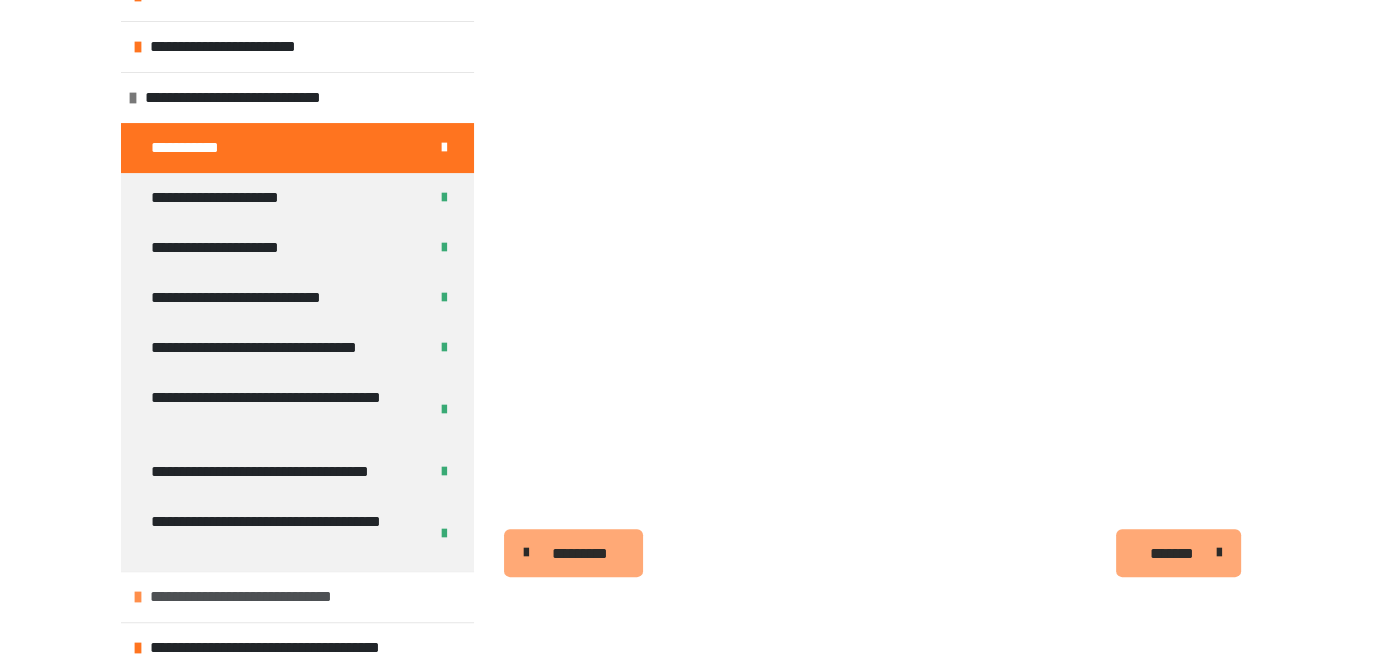 click on "**********" at bounding box center (254, 597) 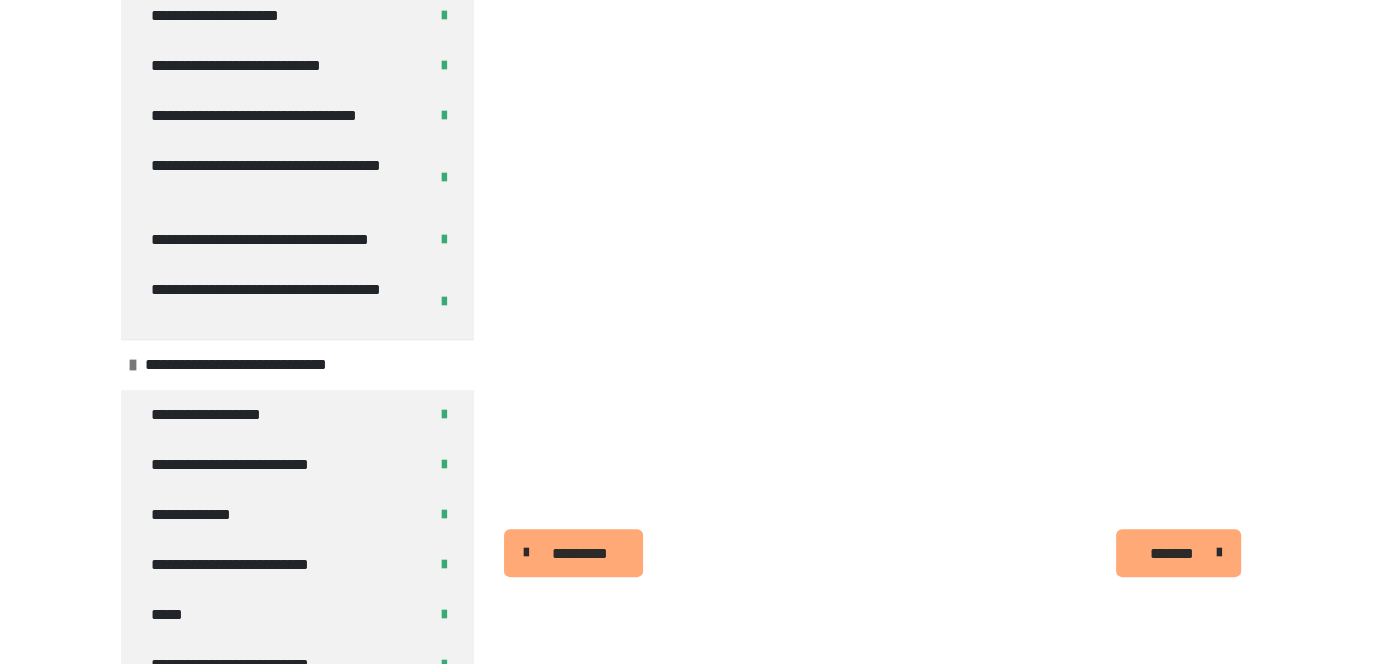 scroll, scrollTop: 791, scrollLeft: 0, axis: vertical 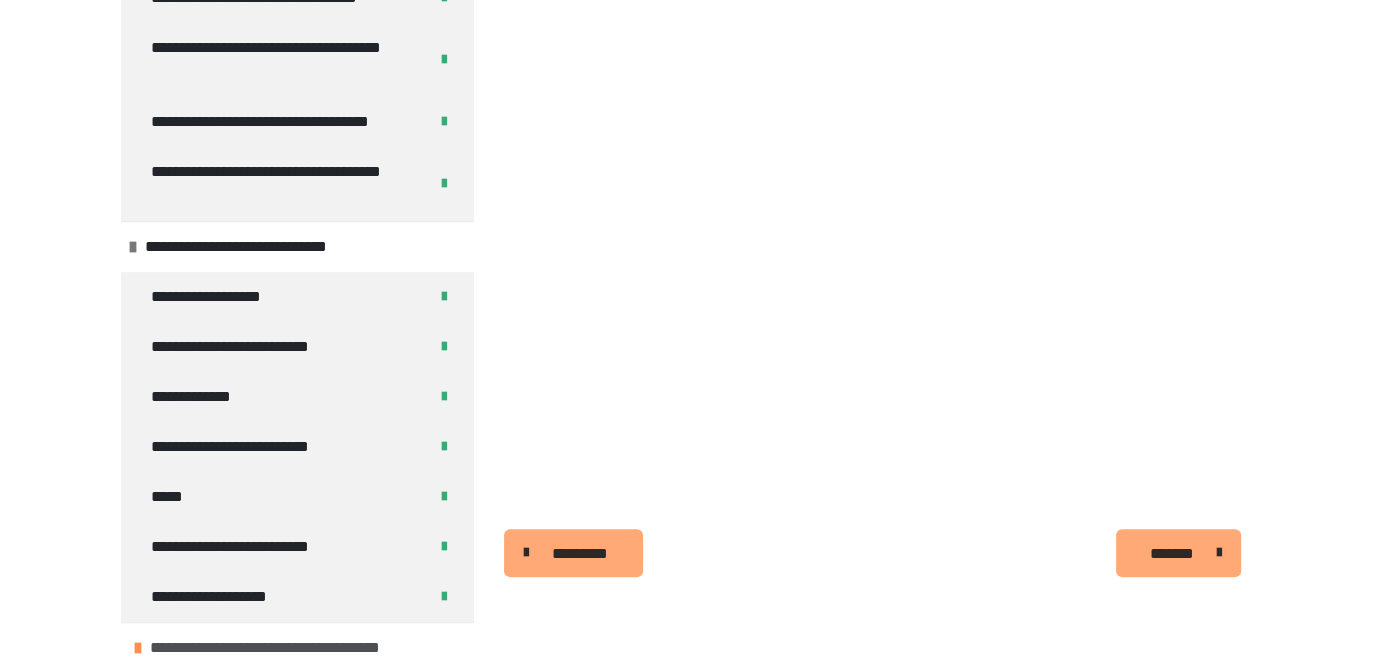 click on "**********" at bounding box center (273, 648) 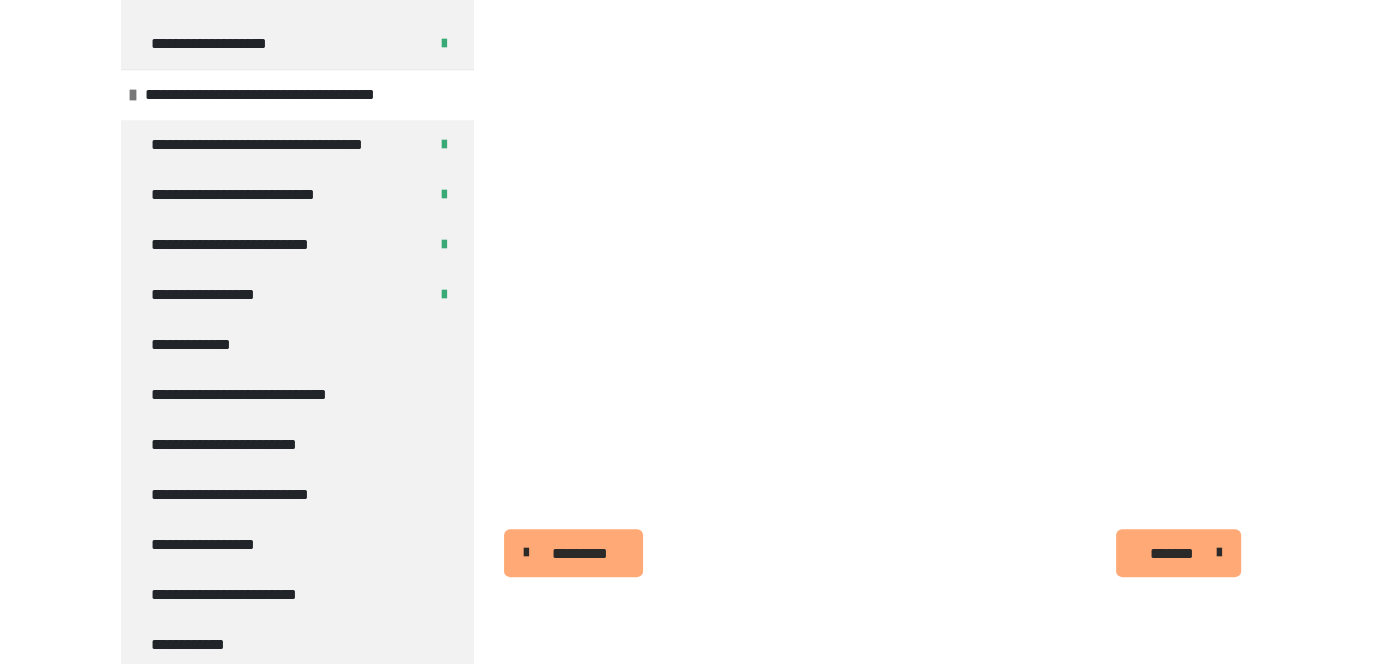 scroll, scrollTop: 1346, scrollLeft: 0, axis: vertical 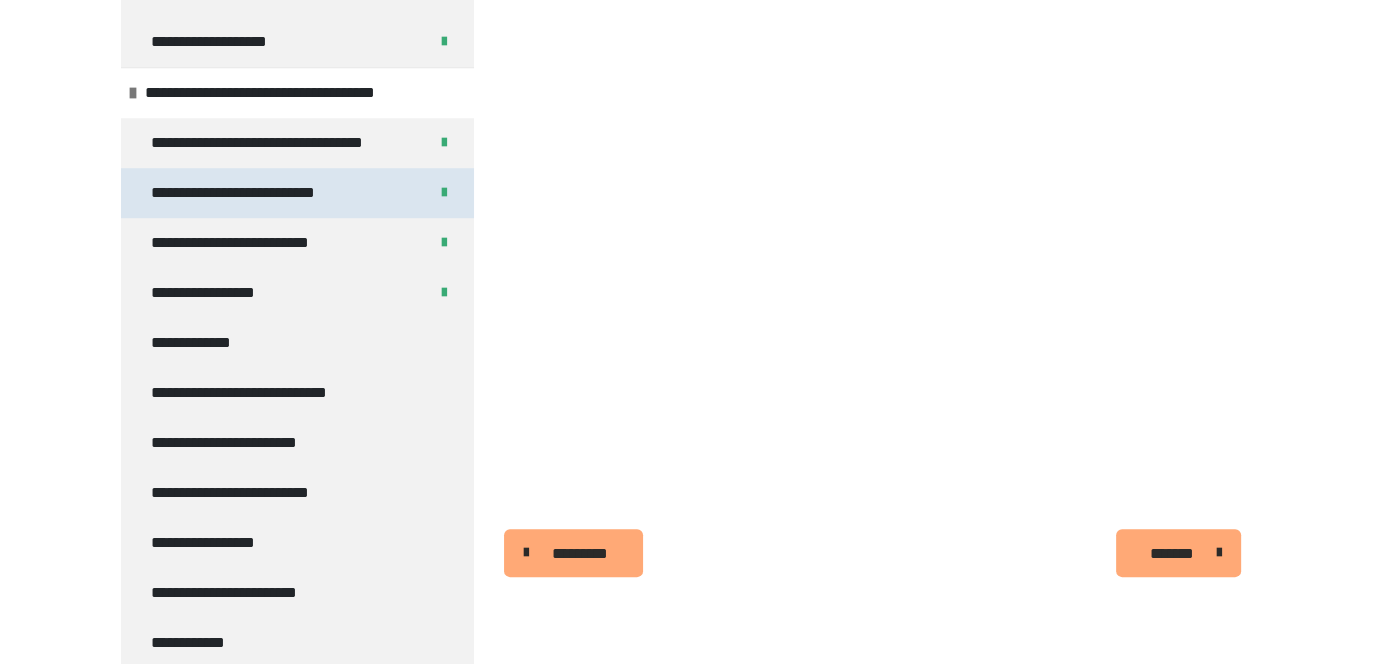 click on "**********" at bounding box center (242, 193) 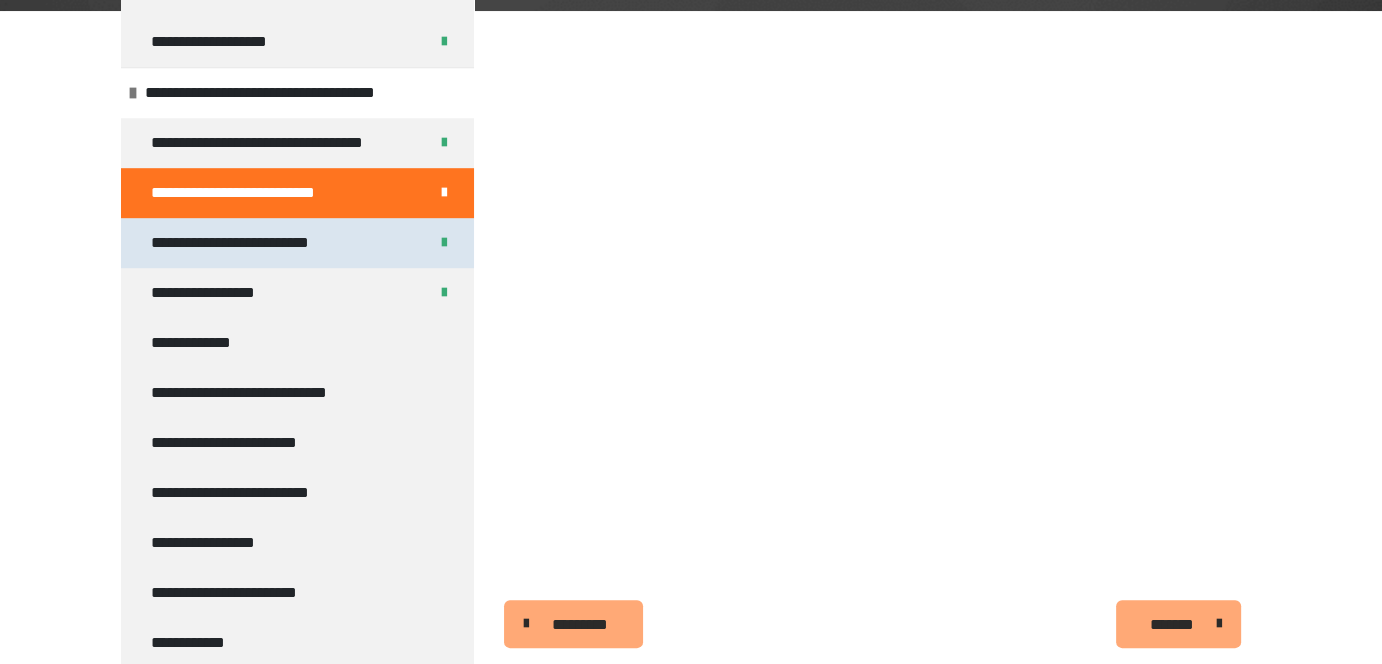 click on "**********" at bounding box center (247, 243) 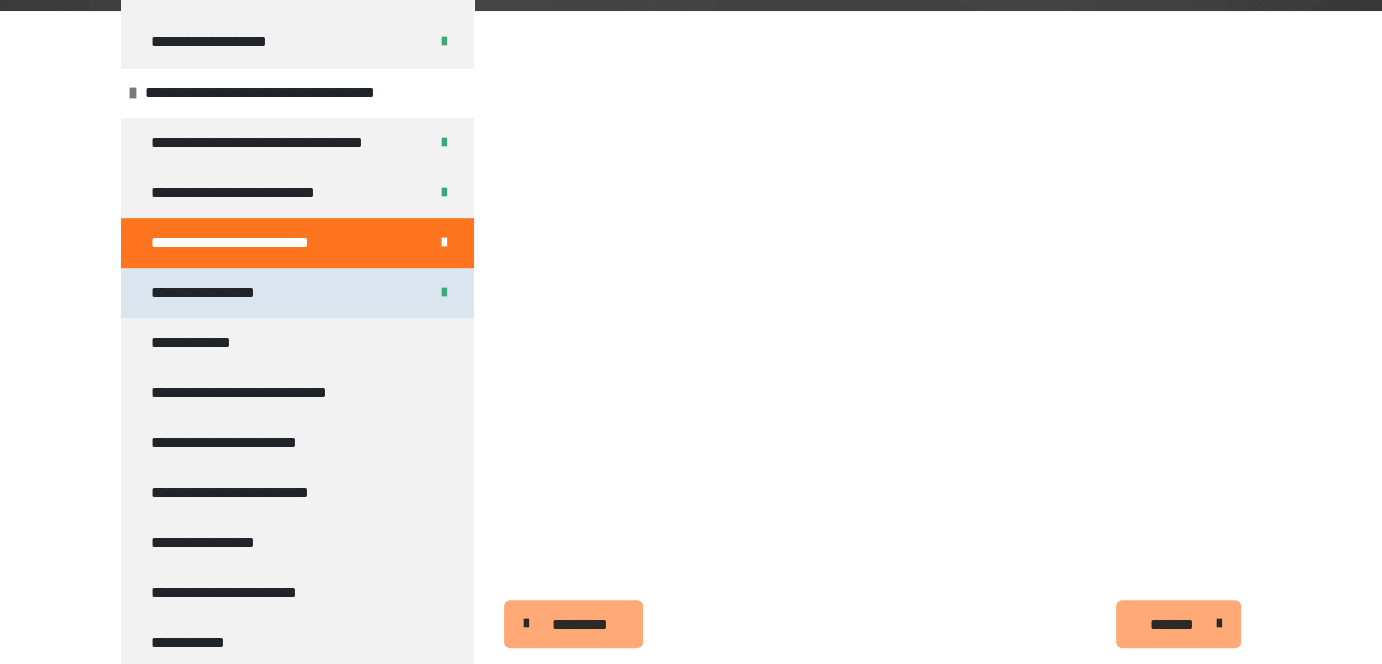 click on "**********" at bounding box center (207, 293) 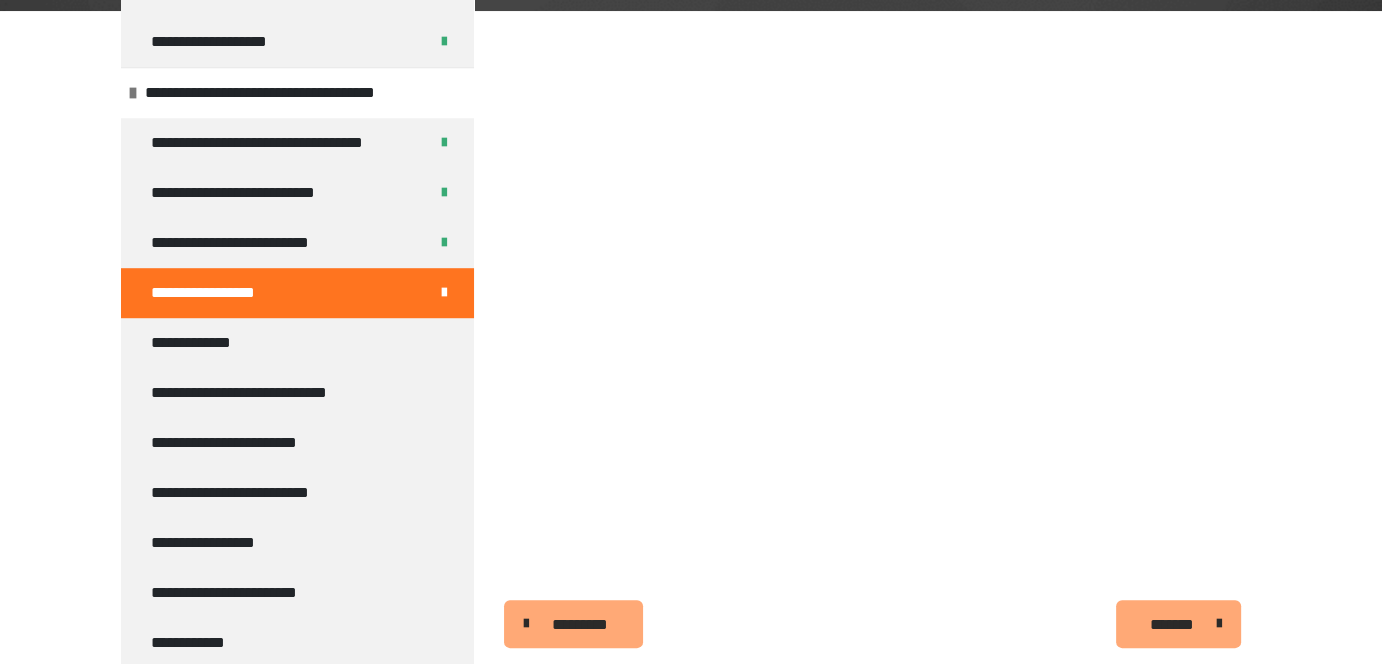 scroll, scrollTop: 431, scrollLeft: 0, axis: vertical 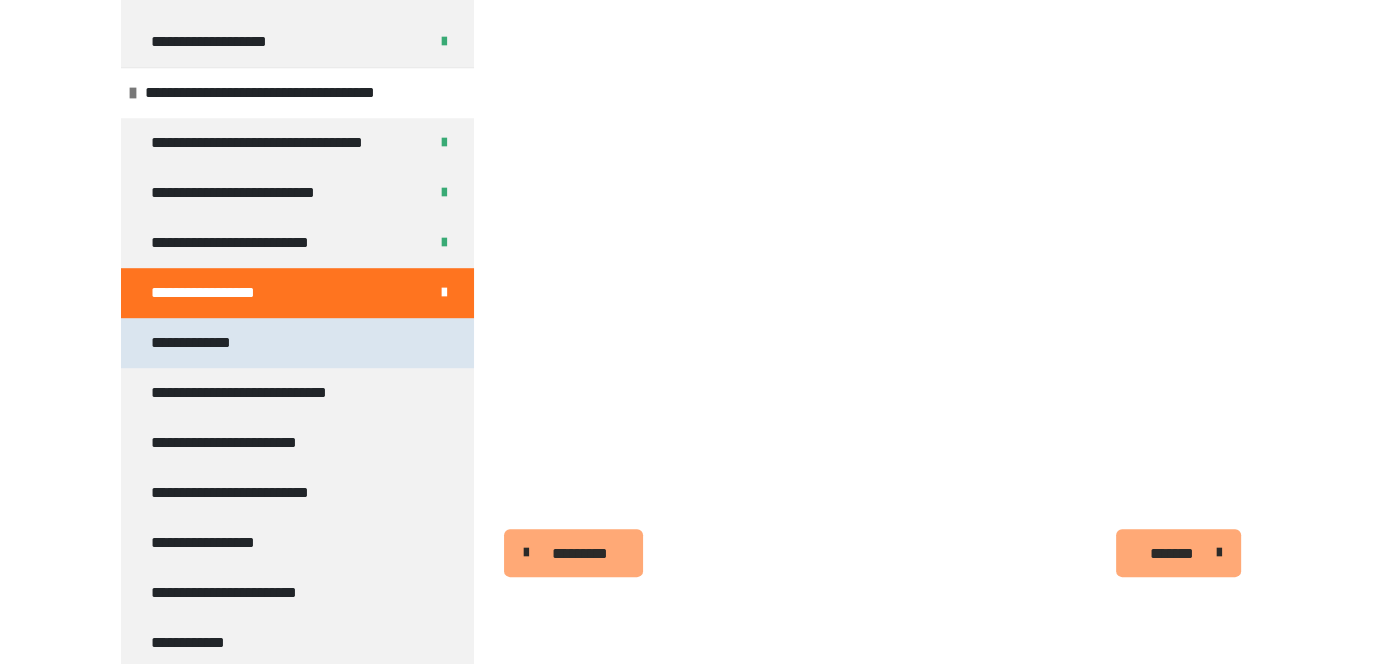 click on "**********" at bounding box center (198, 343) 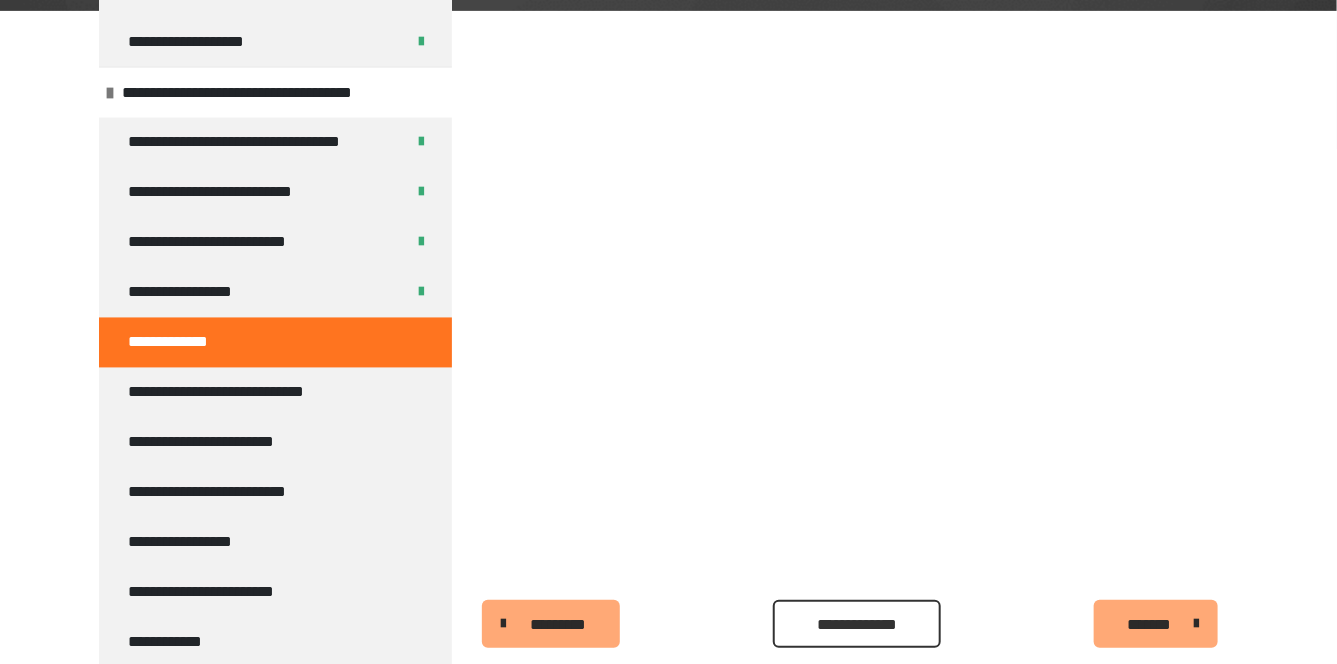 click on "**********" at bounding box center [857, 625] 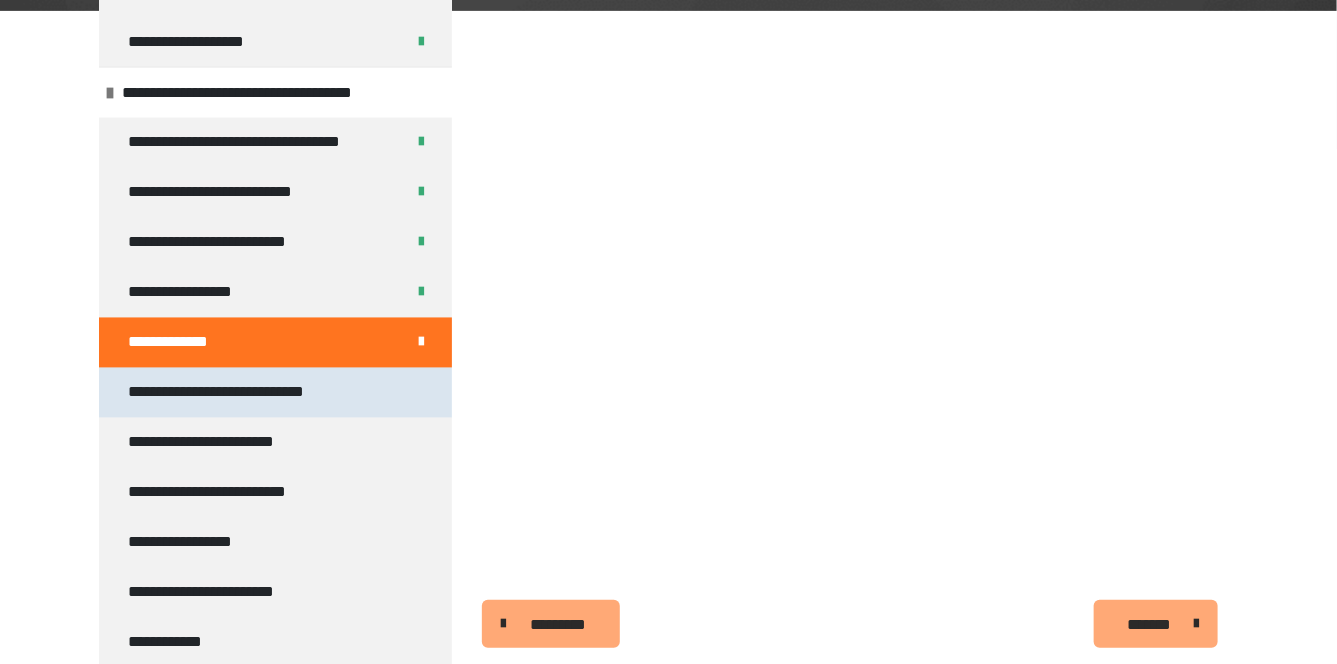 click on "**********" at bounding box center (221, 393) 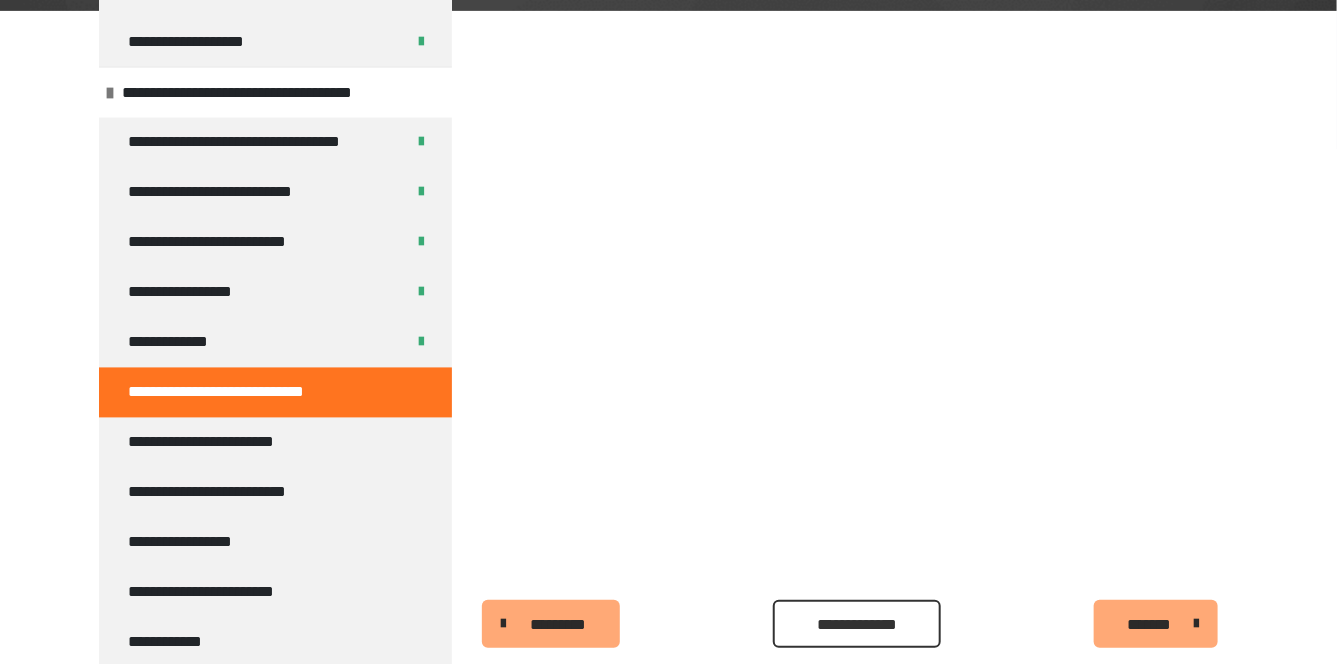 click on "**********" at bounding box center [857, 625] 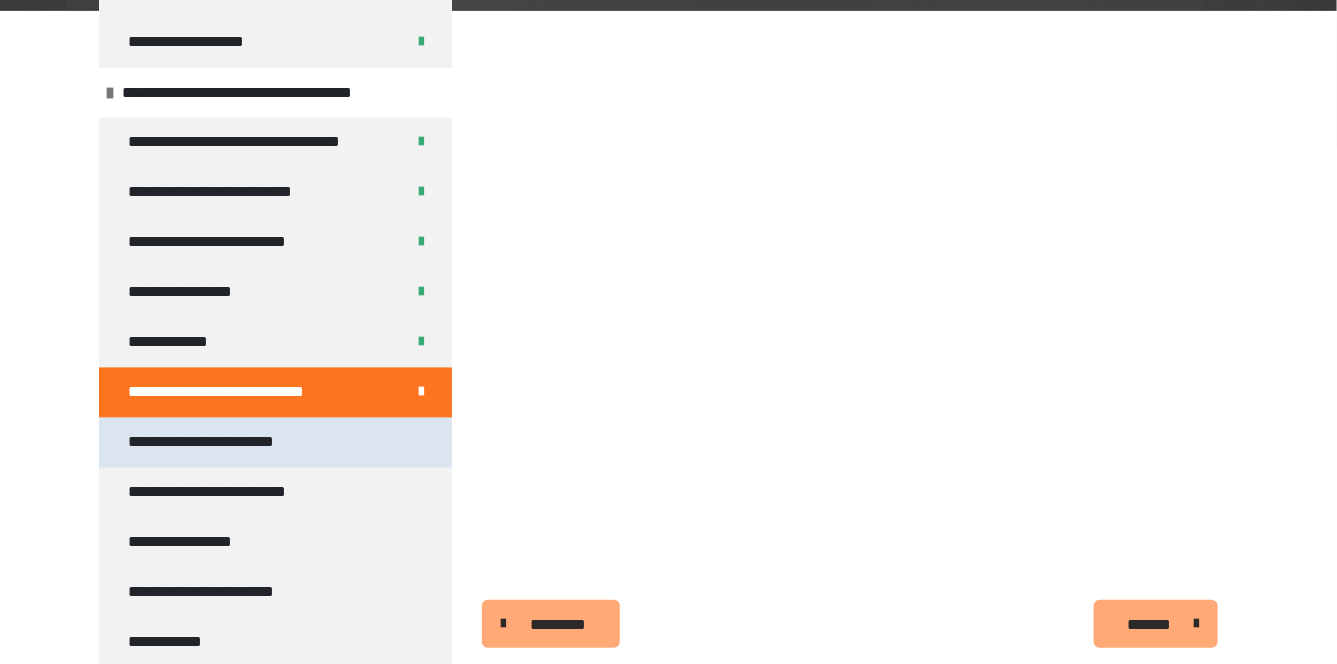 click on "**********" at bounding box center [206, 443] 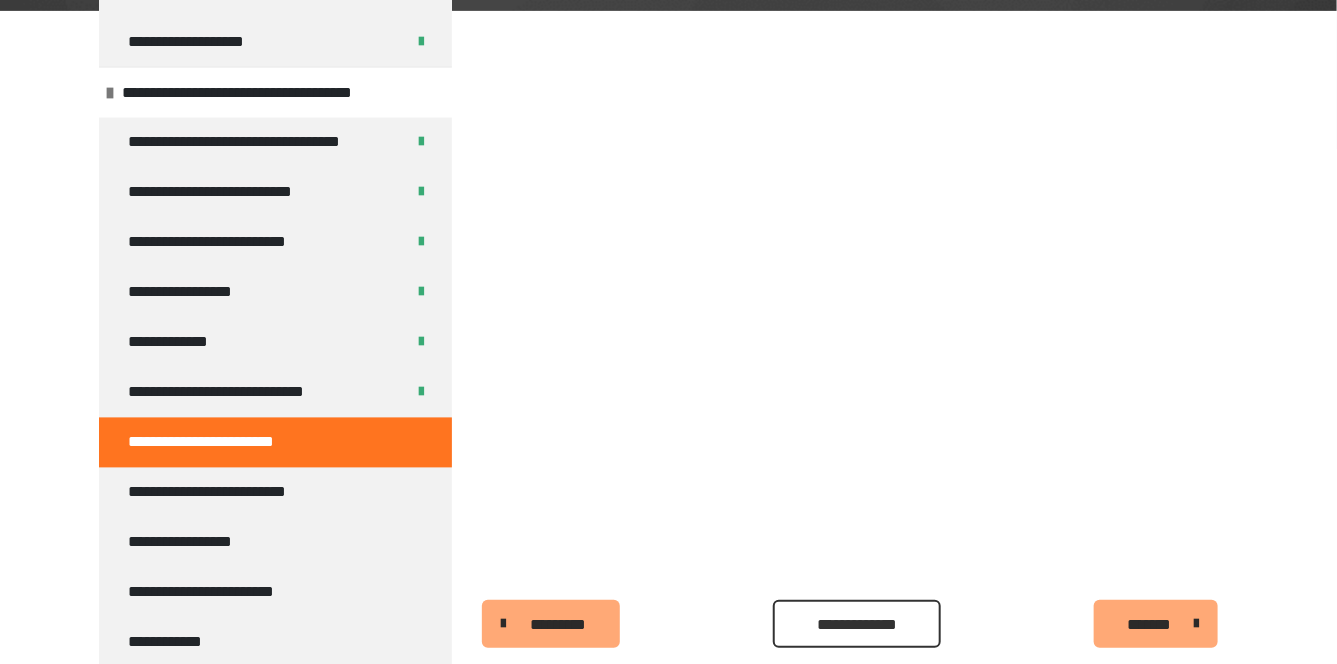 click on "**********" at bounding box center [857, 625] 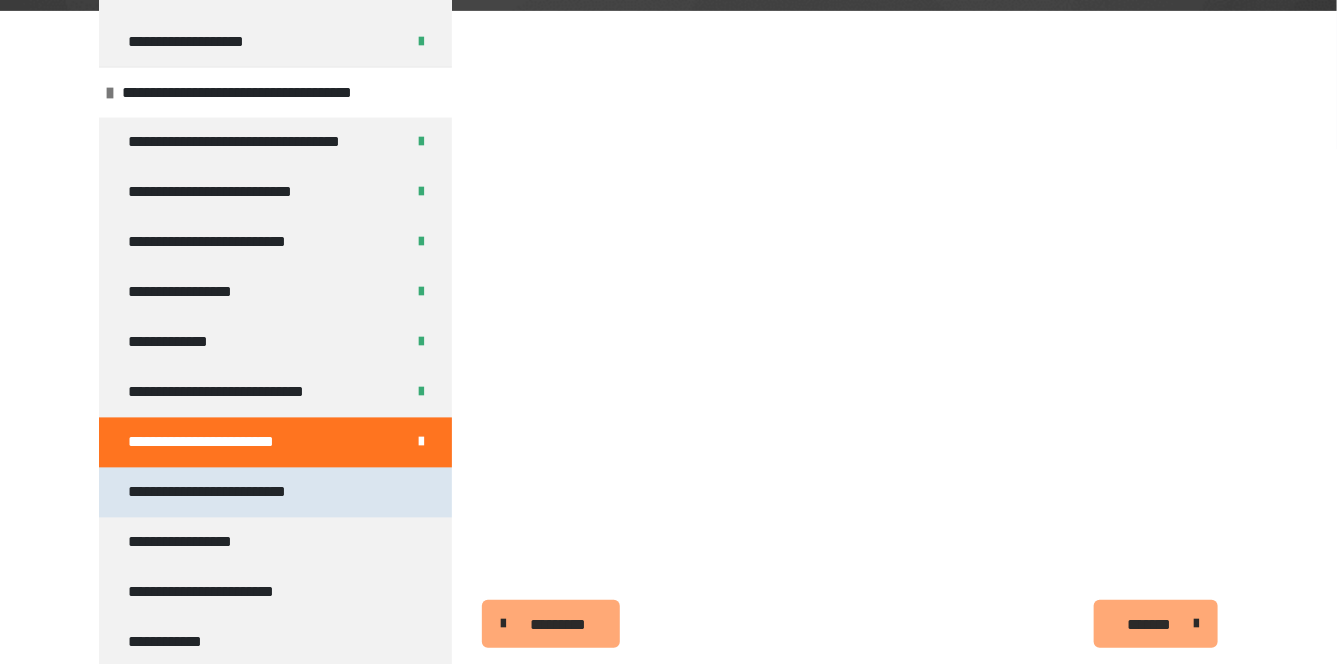 click on "**********" at bounding box center [211, 493] 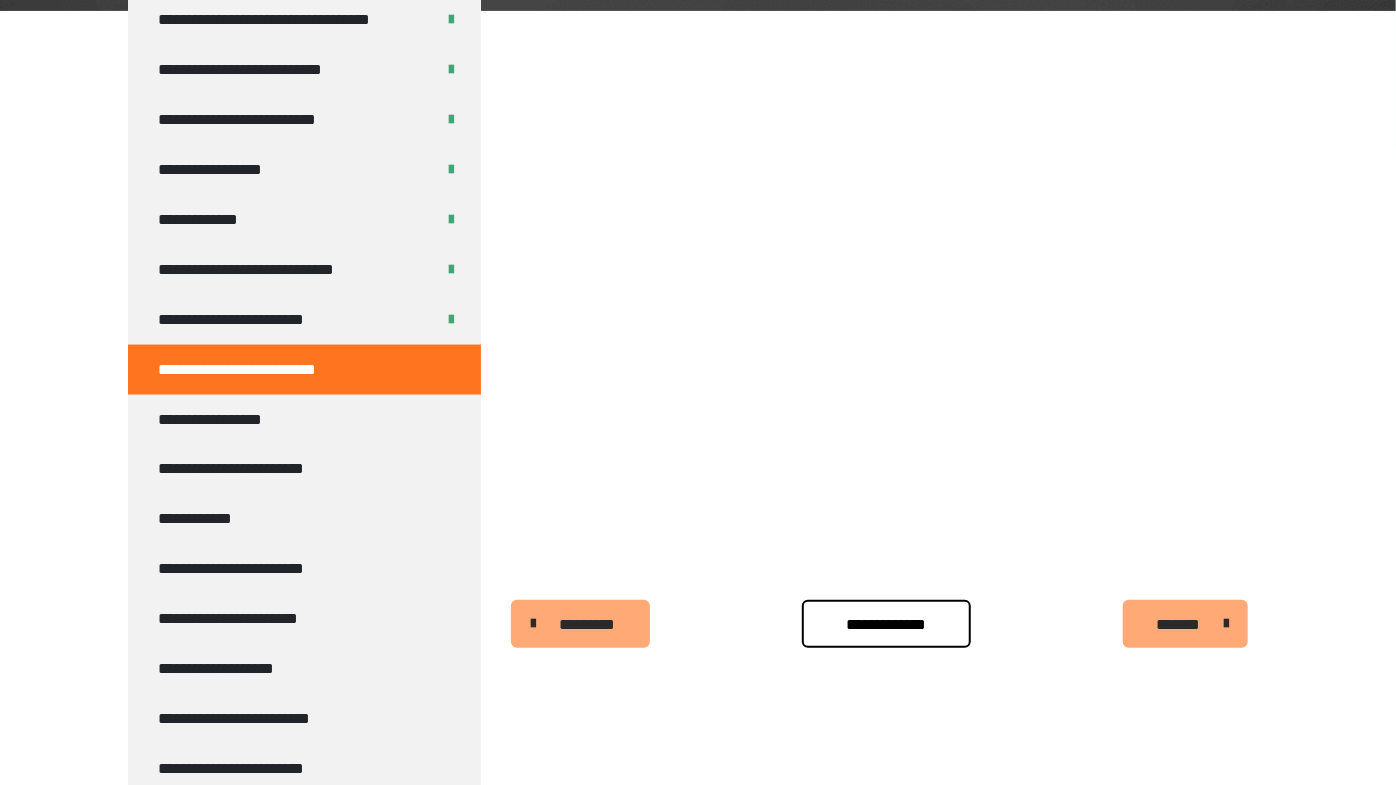 scroll, scrollTop: 1591, scrollLeft: 0, axis: vertical 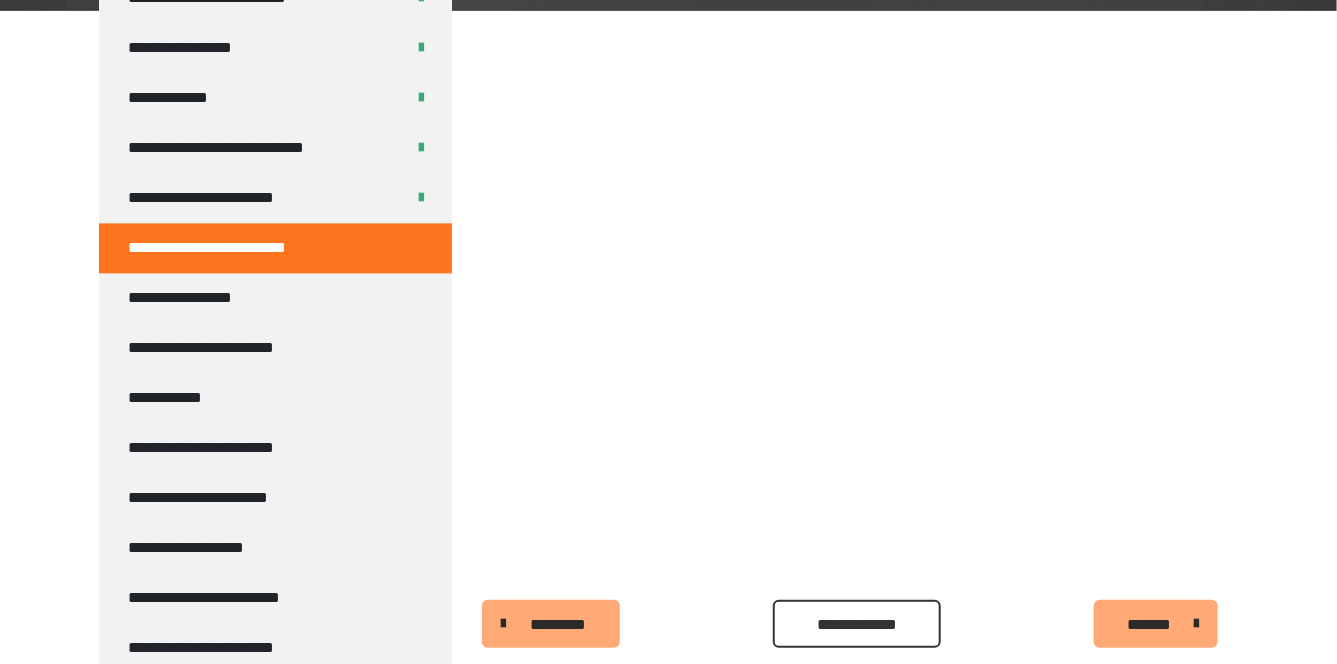 click on "**********" at bounding box center [857, 625] 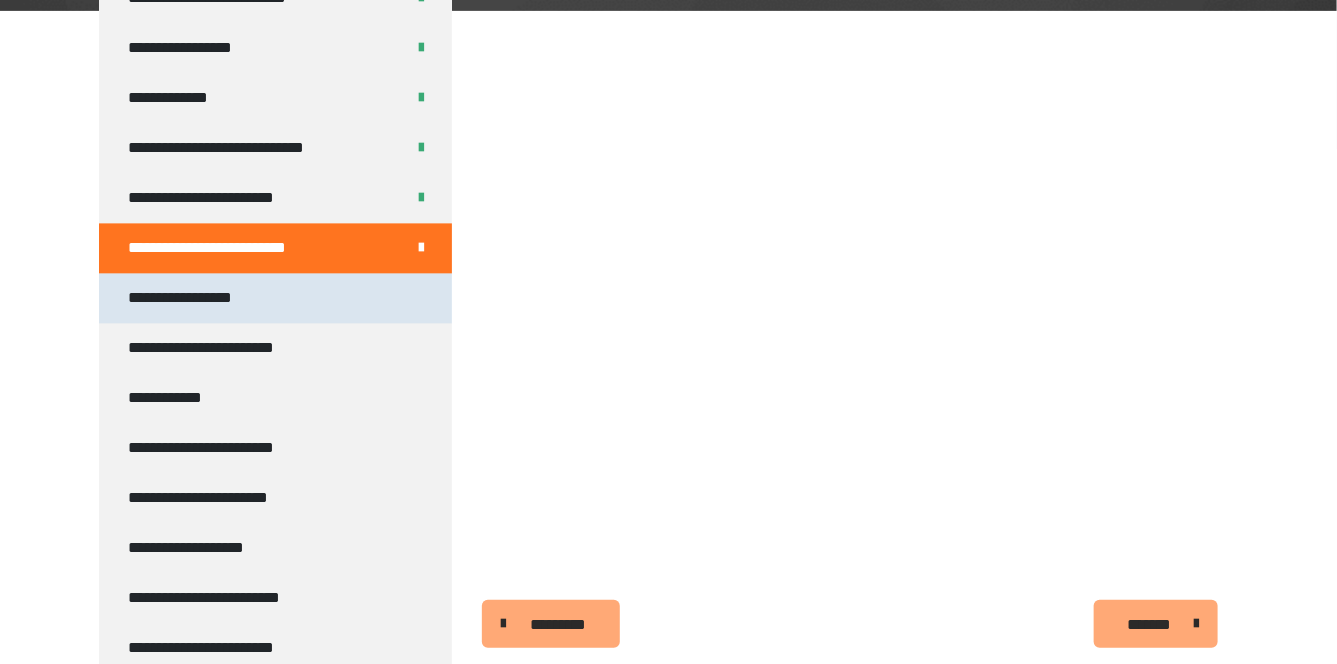 click on "**********" at bounding box center [191, 298] 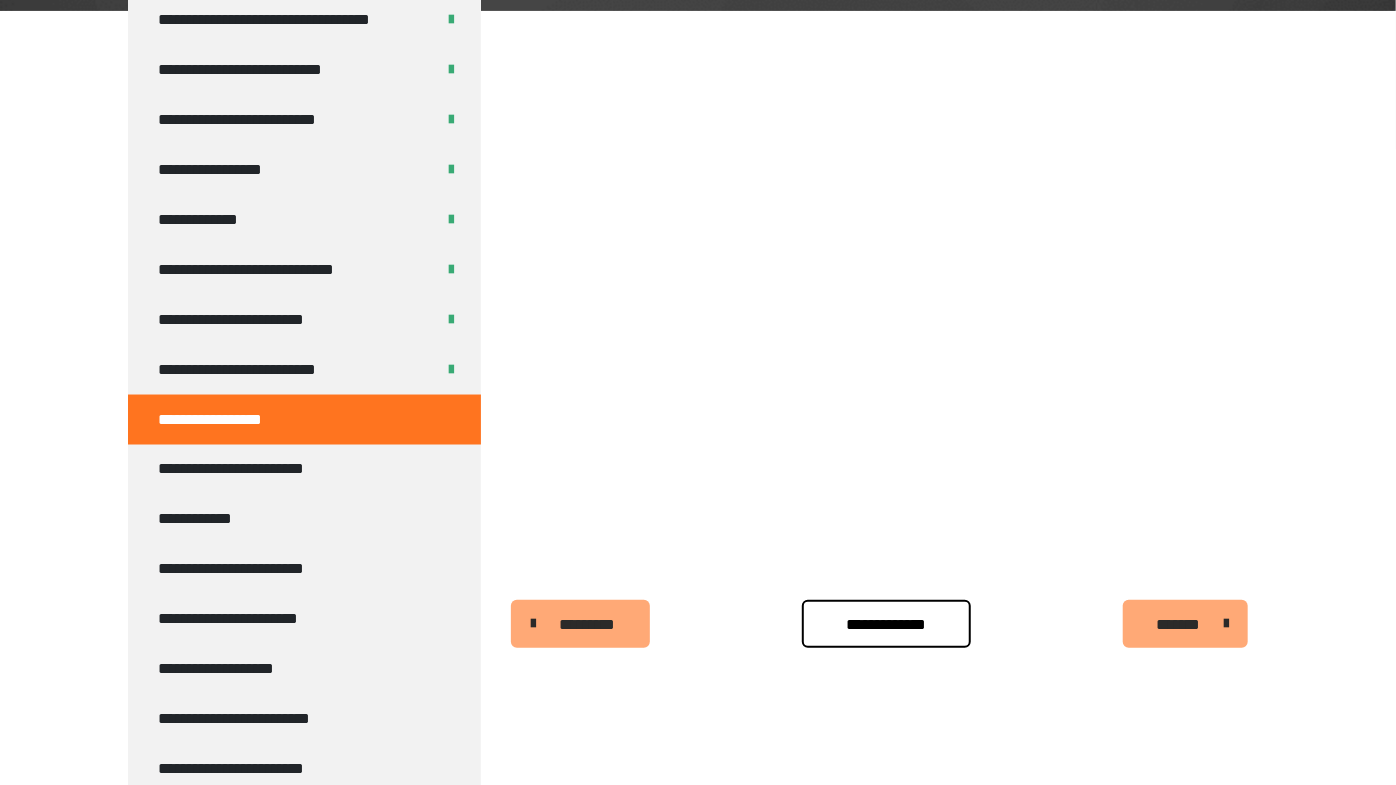 scroll, scrollTop: 1591, scrollLeft: 0, axis: vertical 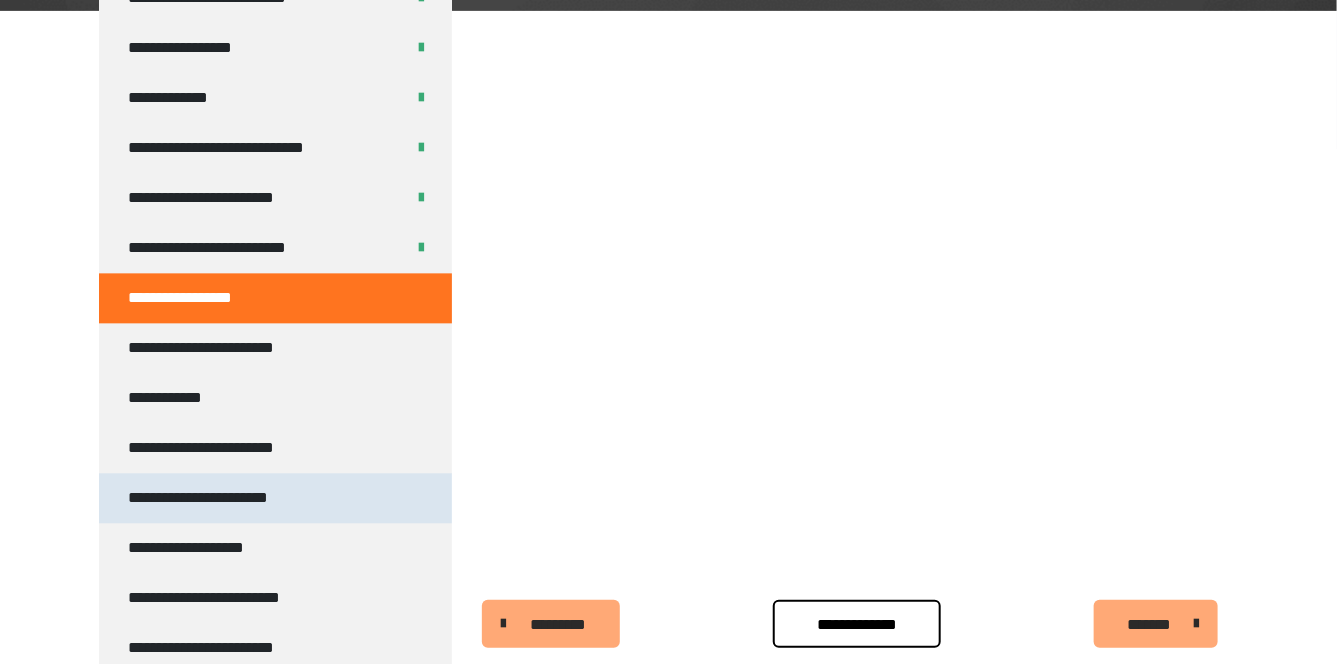 click on "**********" at bounding box center [204, 498] 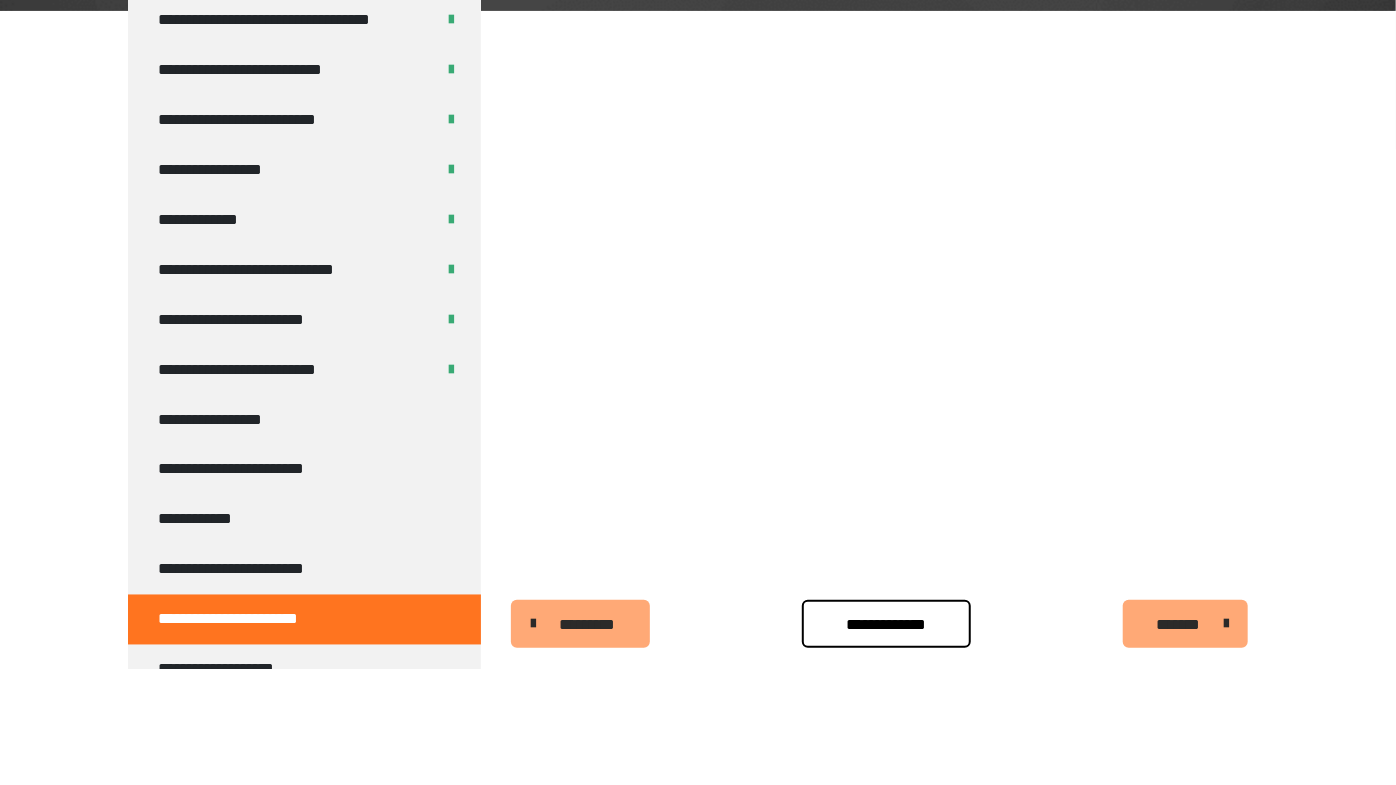 scroll, scrollTop: 1591, scrollLeft: 0, axis: vertical 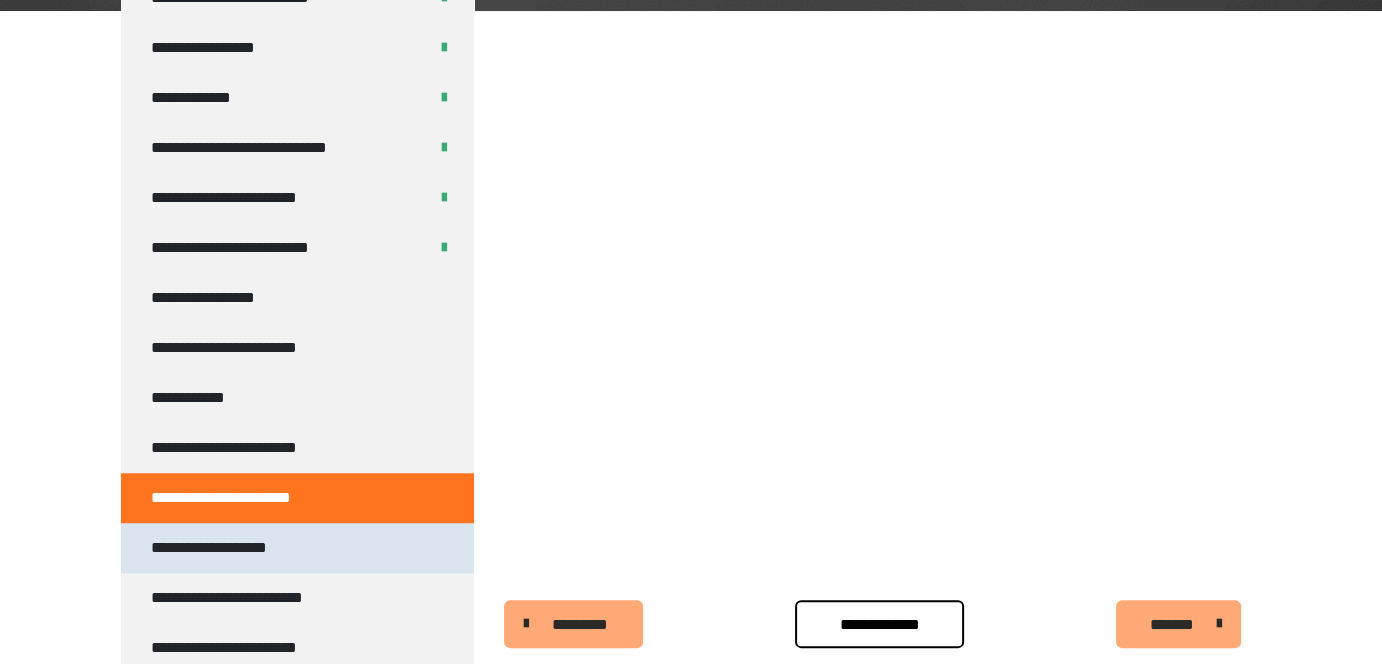 click on "**********" at bounding box center (217, 548) 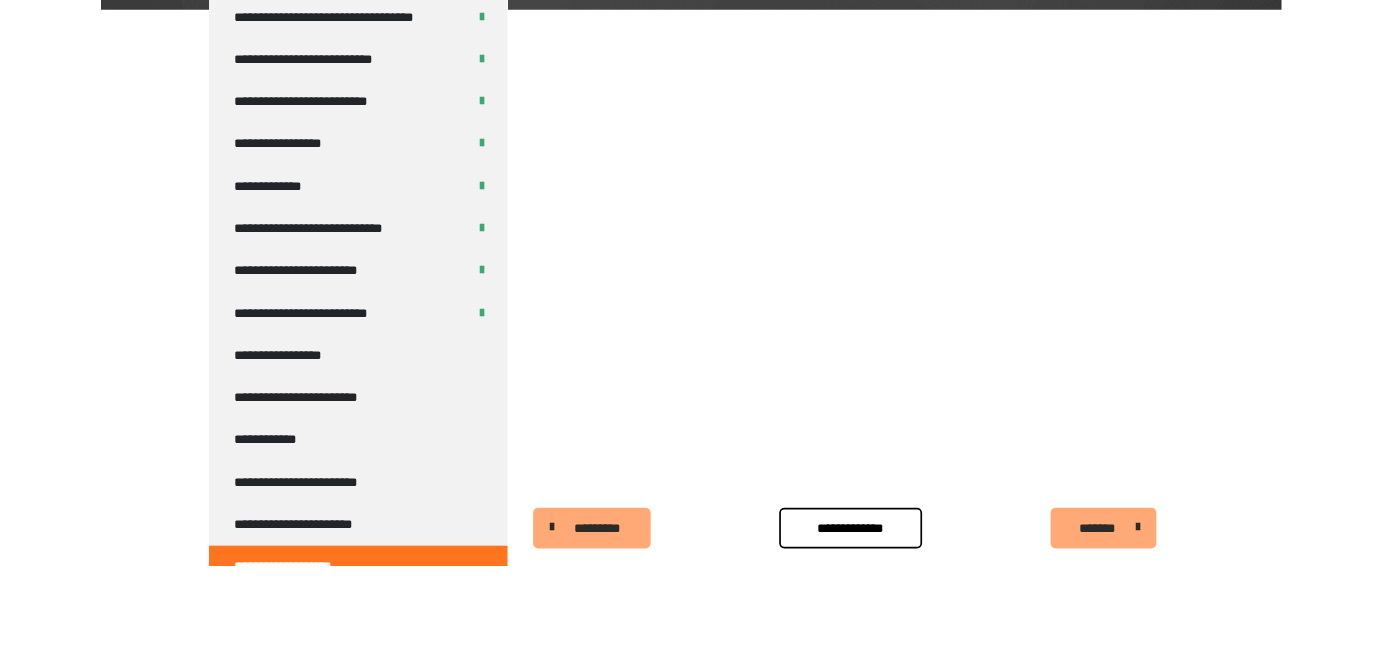 scroll, scrollTop: 1591, scrollLeft: 0, axis: vertical 